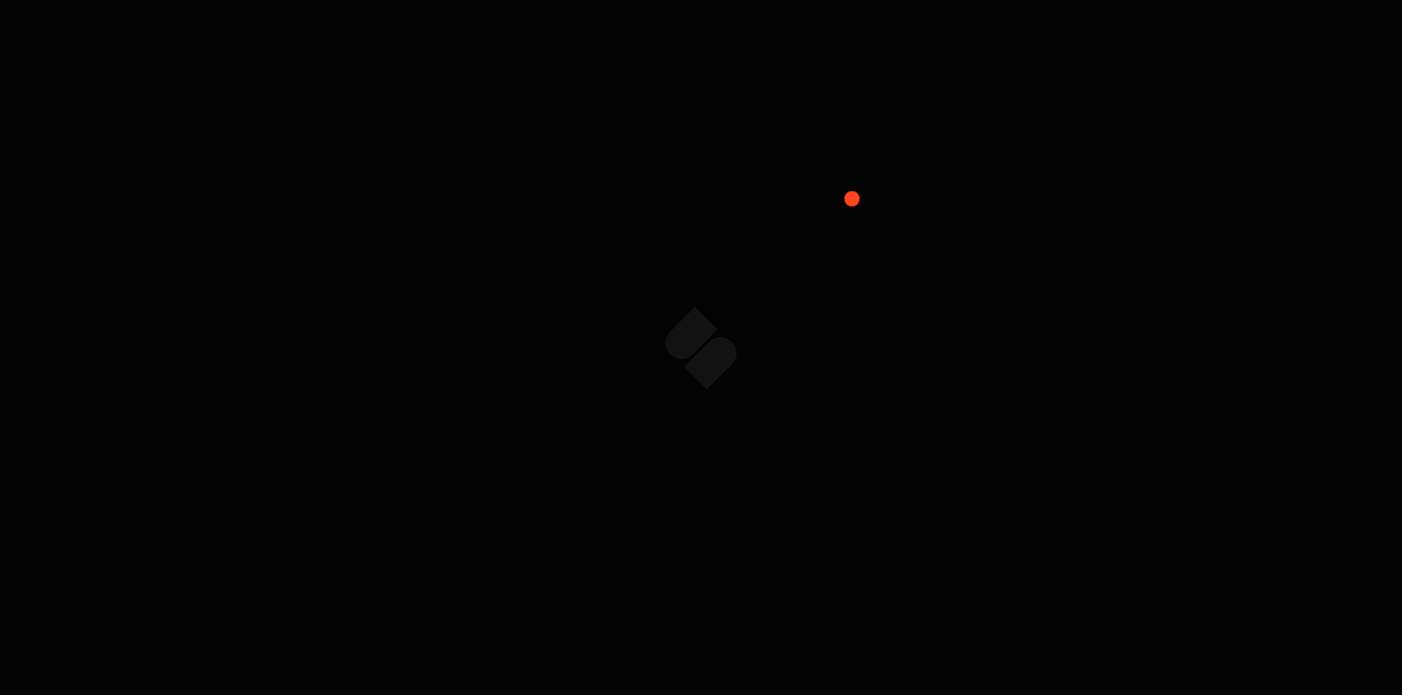 scroll, scrollTop: 0, scrollLeft: 0, axis: both 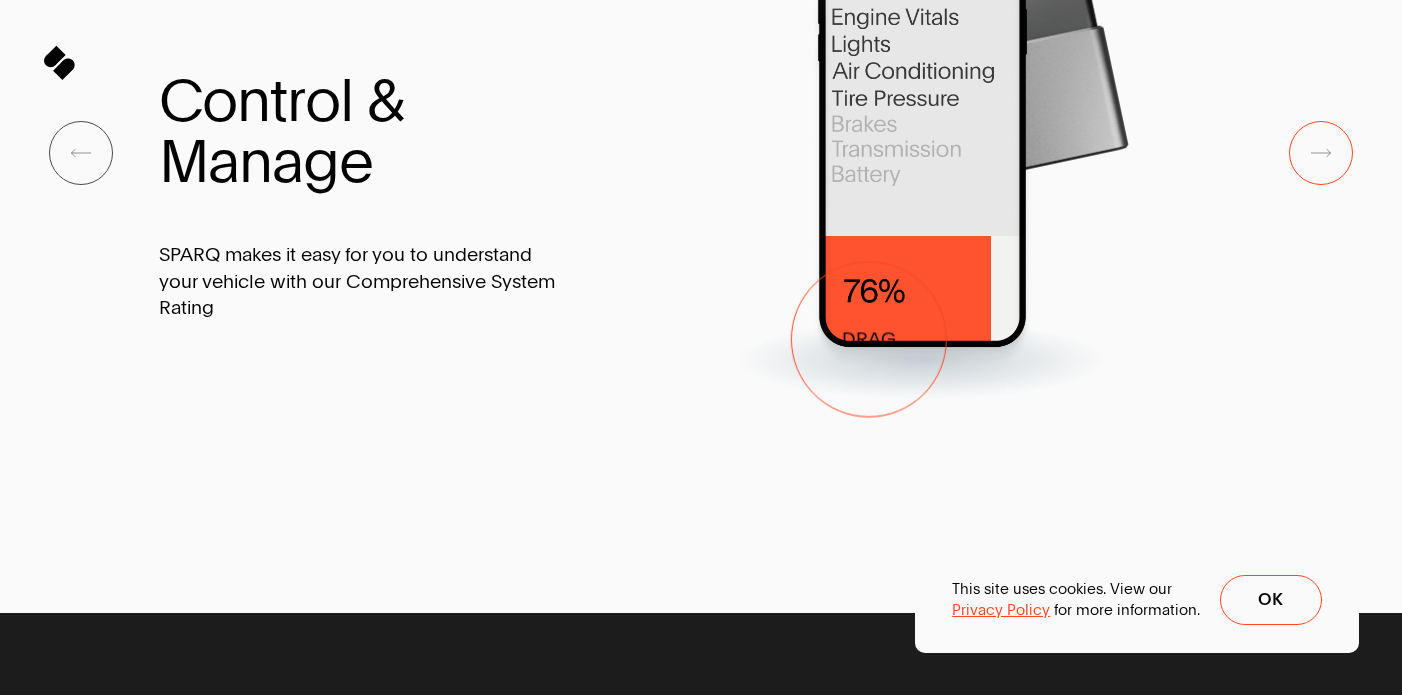 click at bounding box center [922, 152] 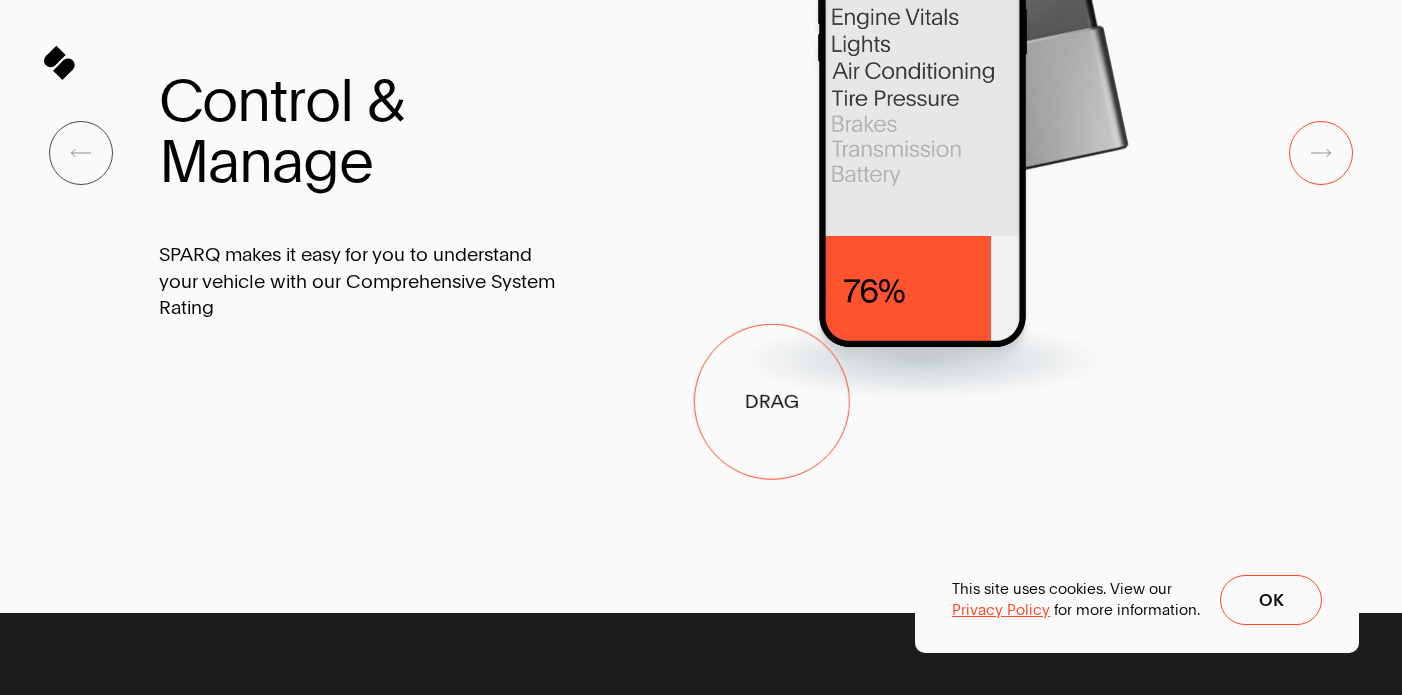 click at bounding box center [922, 152] 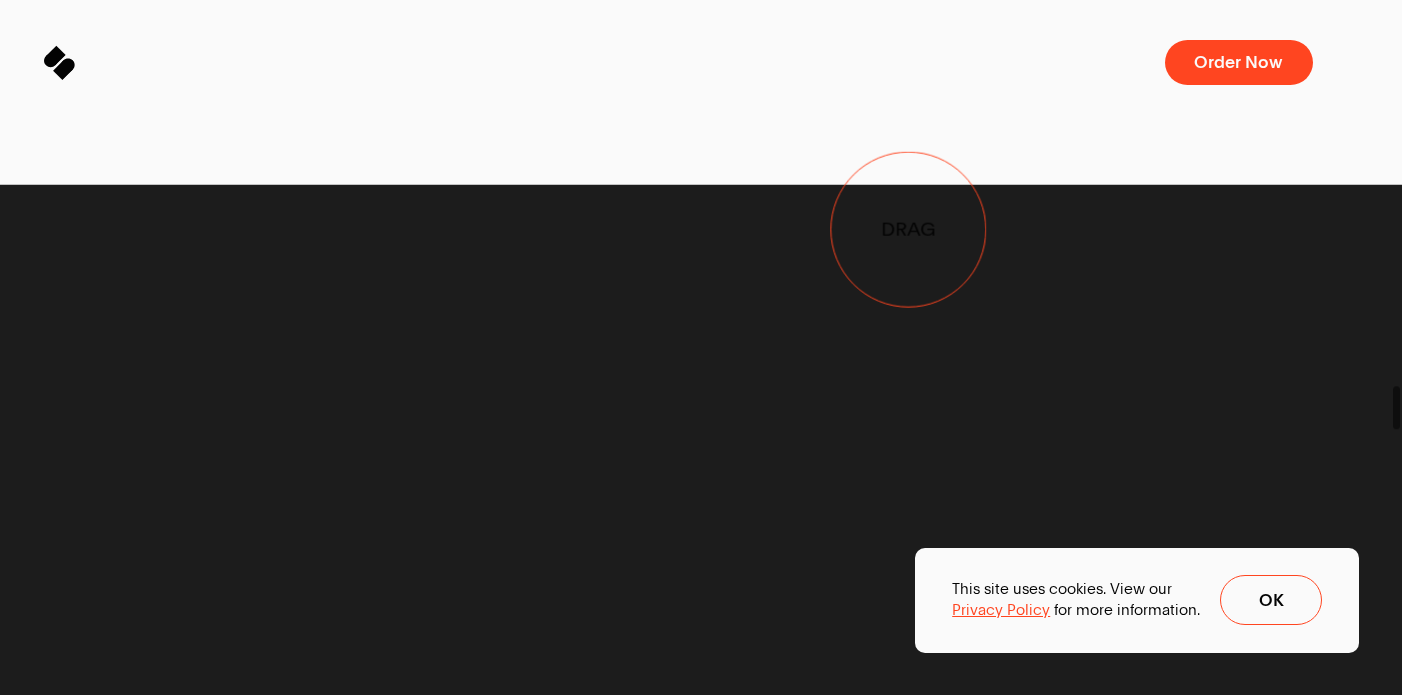 click at bounding box center (922, -276) 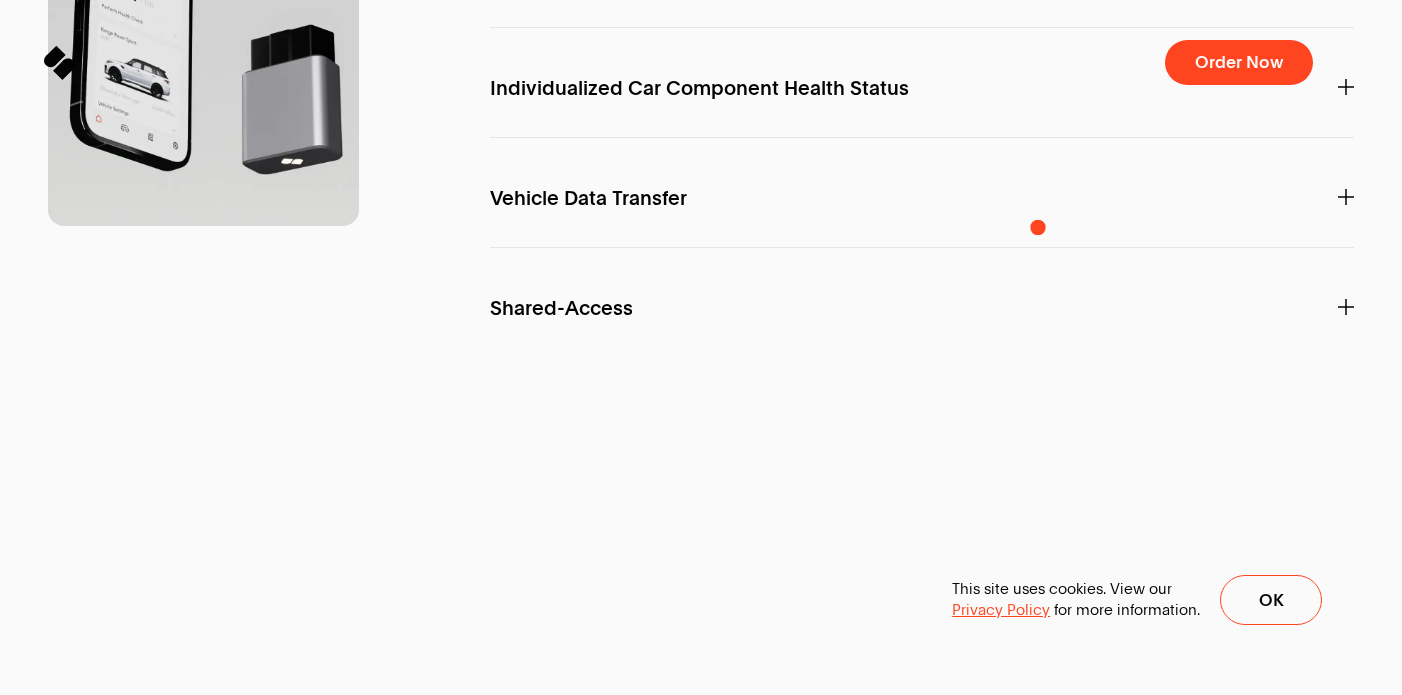 click on "A.I. Powered Health Scoring System" at bounding box center (922, -131) 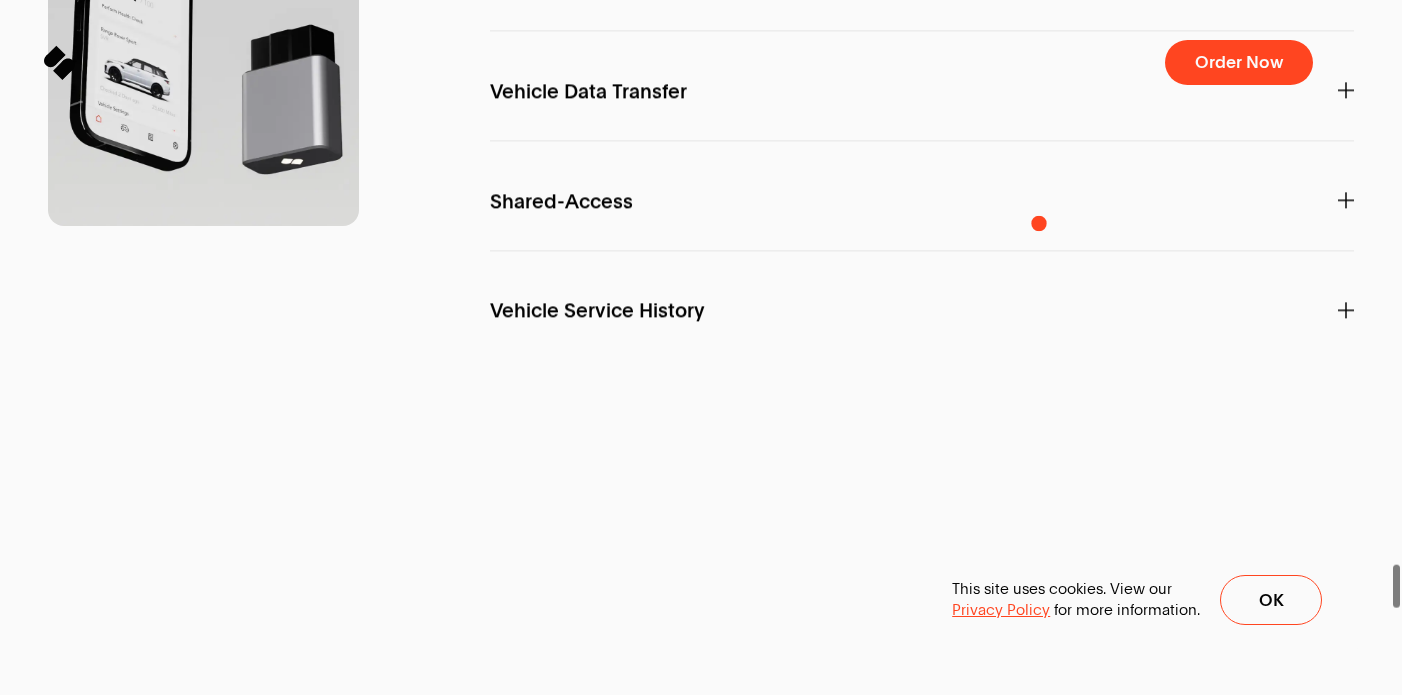 click on "On-Demand Diagnostics" at bounding box center (922, -128) 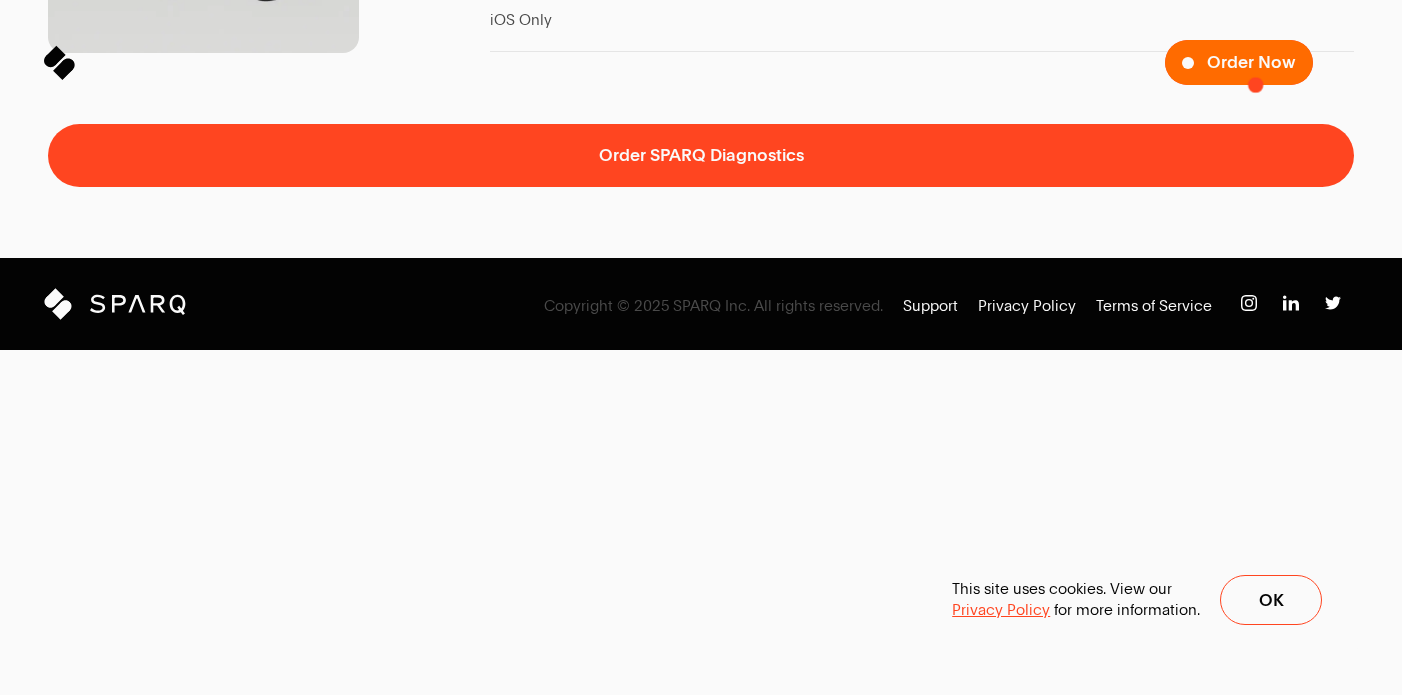click on "Order Now" at bounding box center (1251, 63) 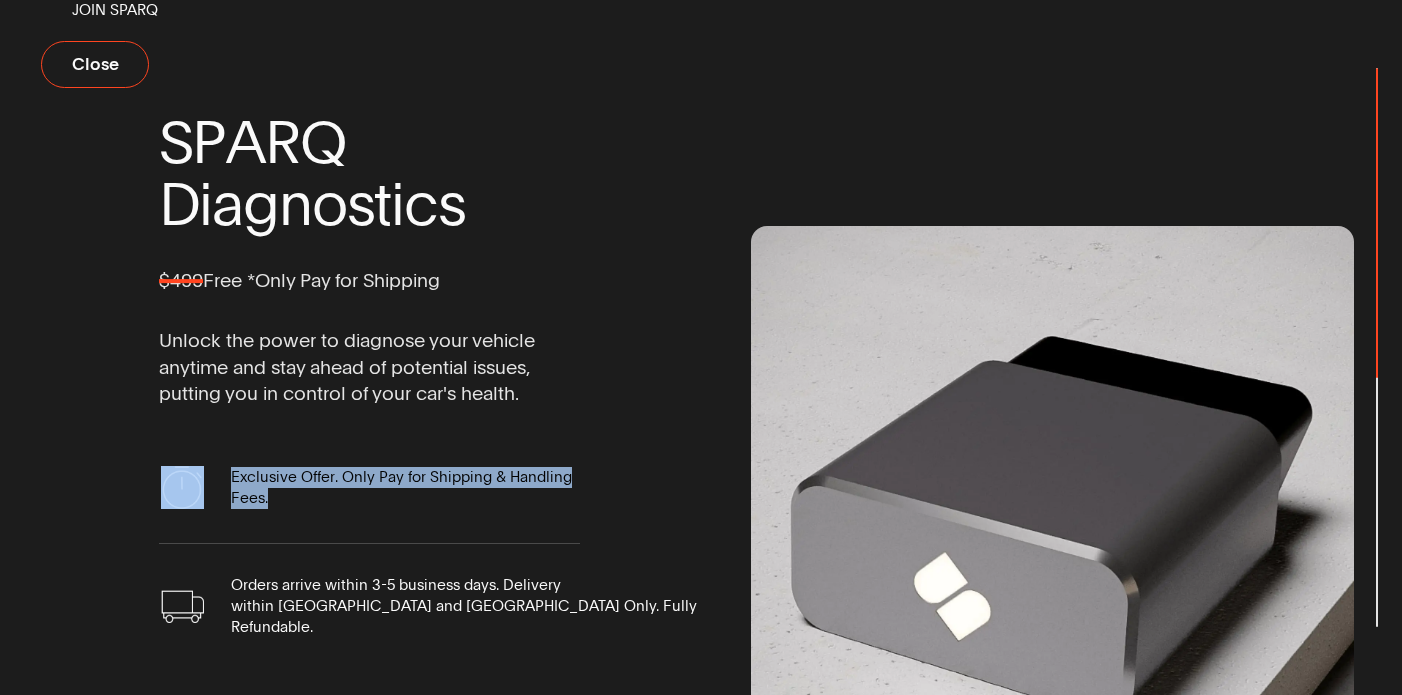 drag, startPoint x: 589, startPoint y: 488, endPoint x: 190, endPoint y: 455, distance: 400.36234 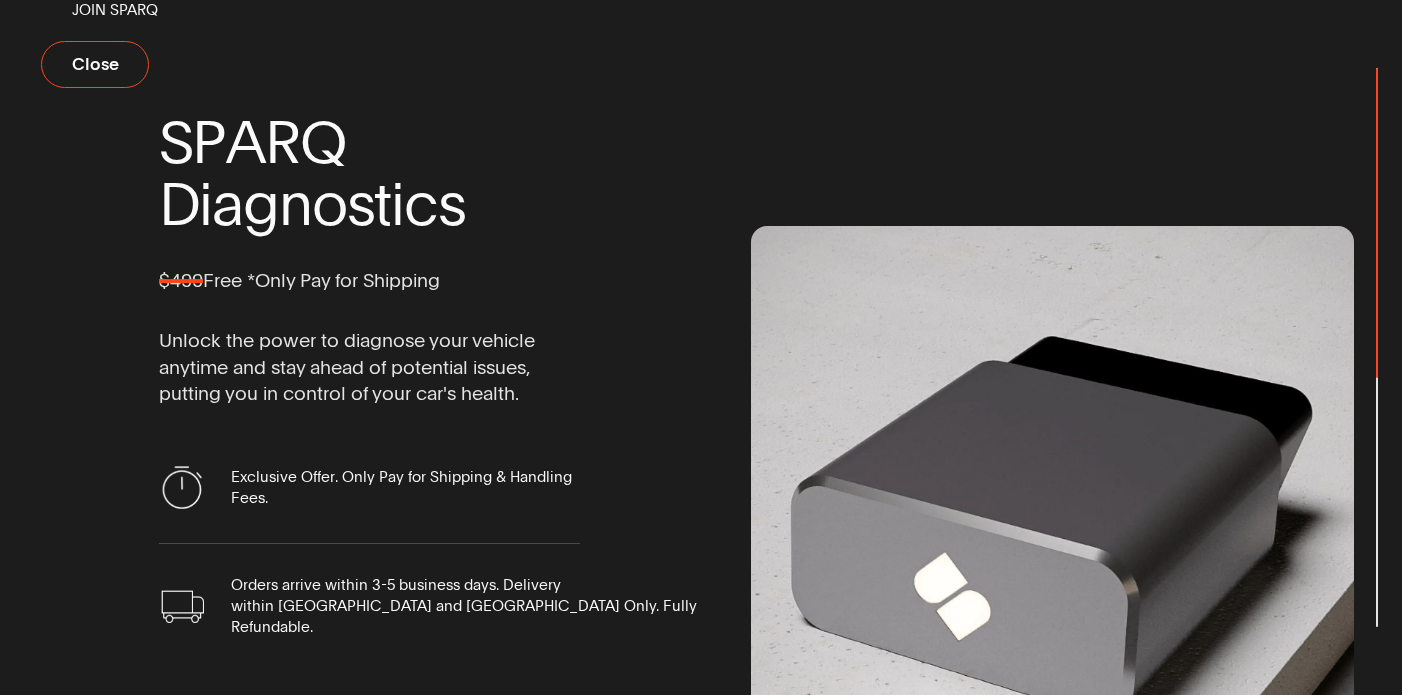 click on "Fees." at bounding box center (401, 498) 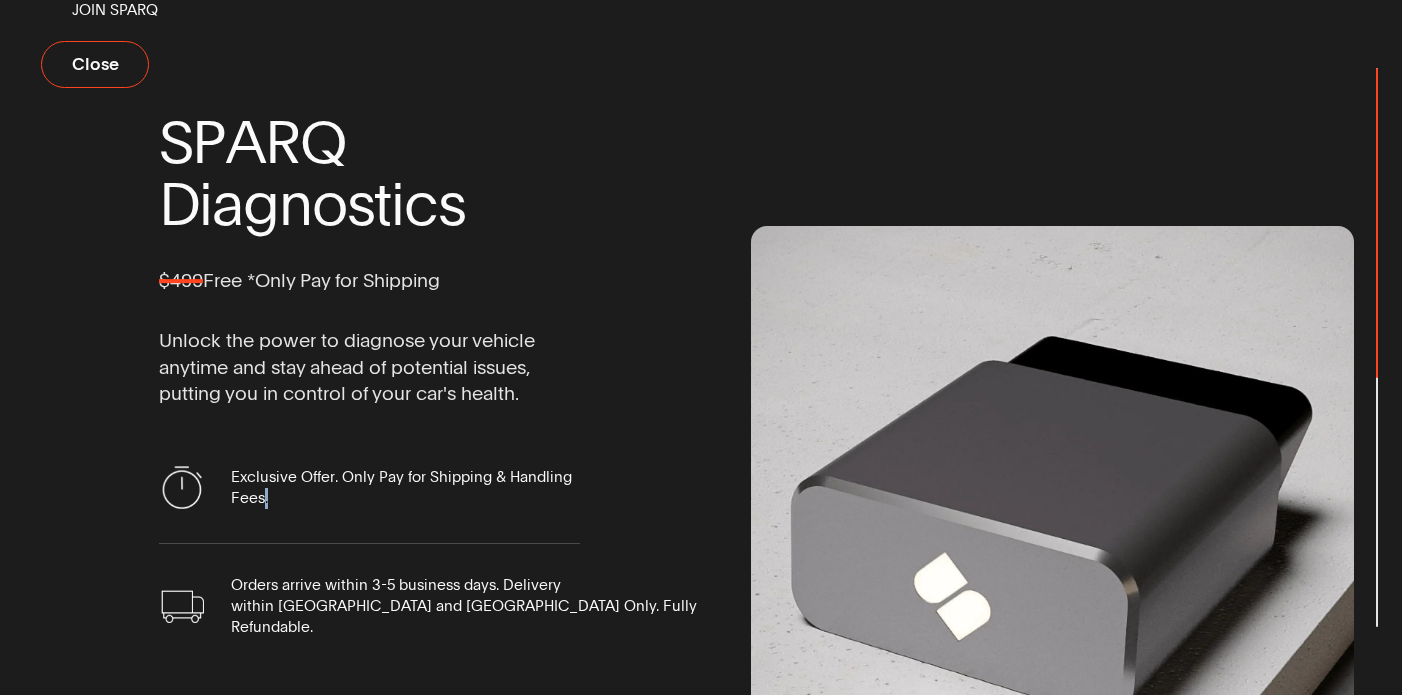 click on "Fees." at bounding box center (401, 498) 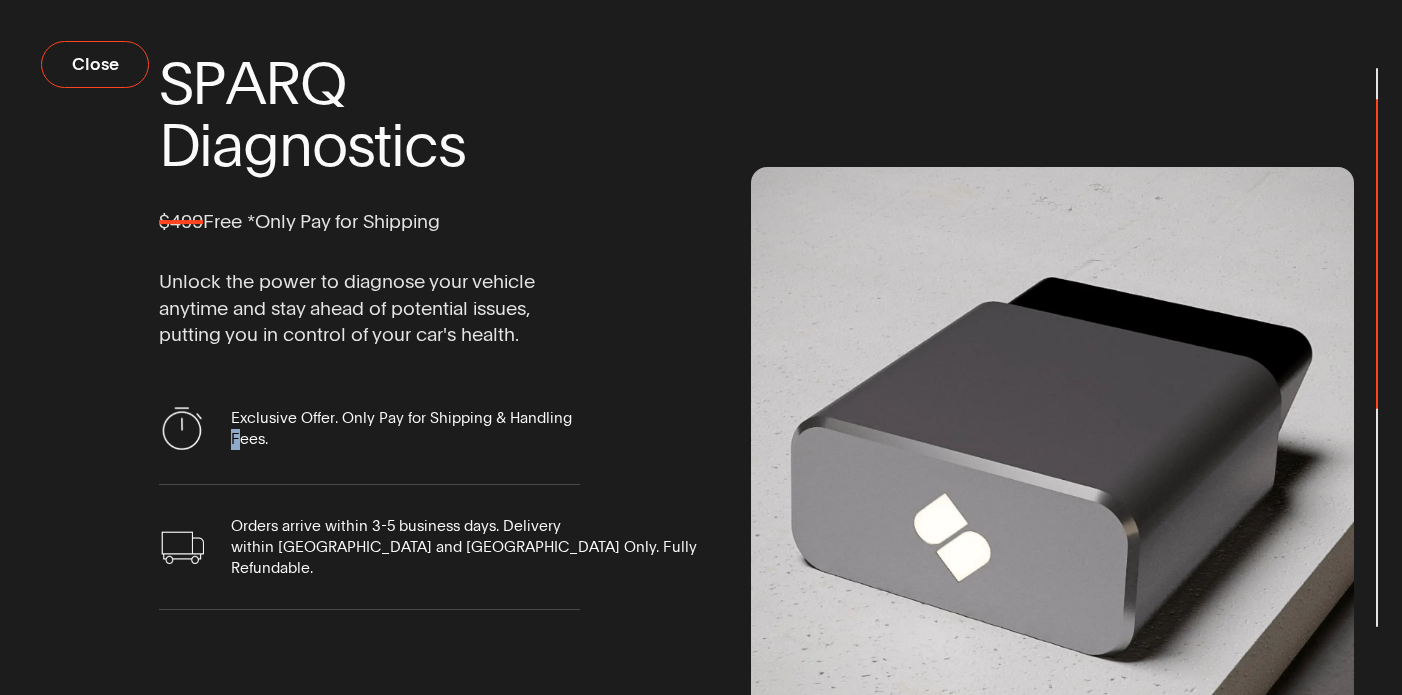 scroll, scrollTop: 95, scrollLeft: 0, axis: vertical 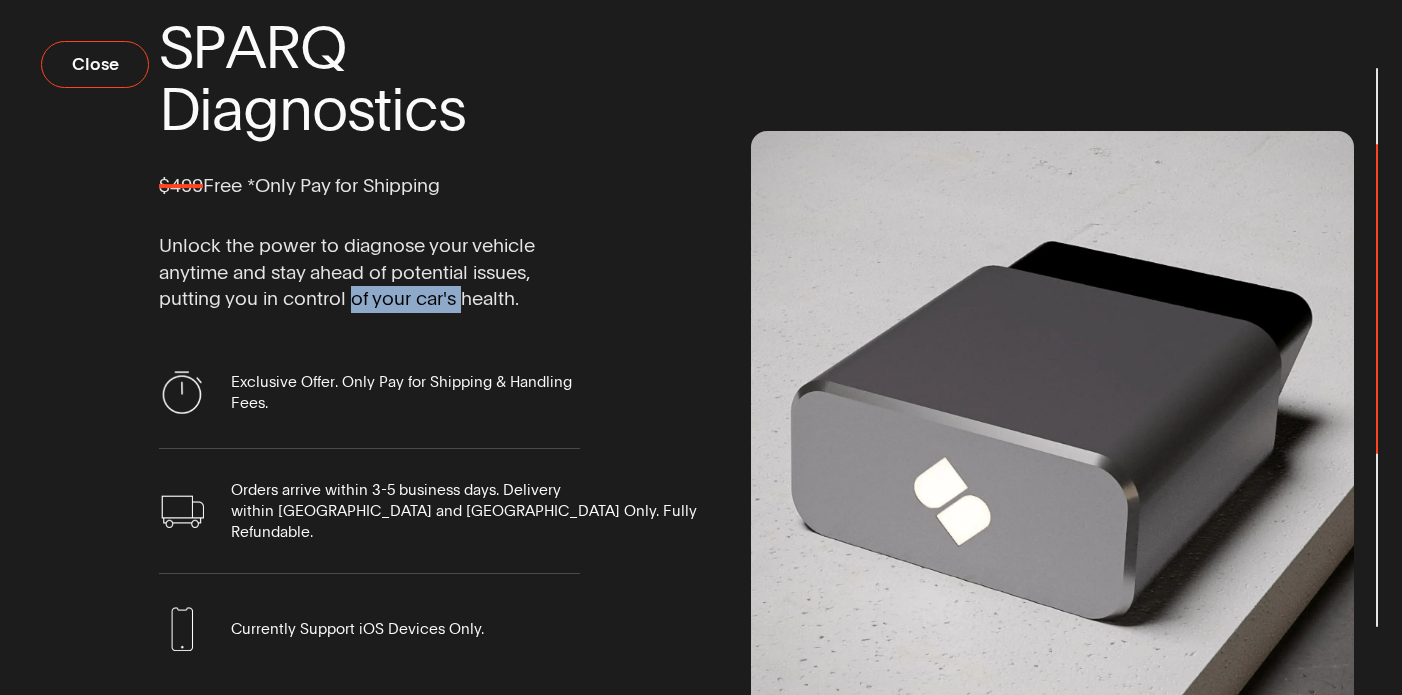 drag, startPoint x: 463, startPoint y: 308, endPoint x: 262, endPoint y: 292, distance: 201.6358 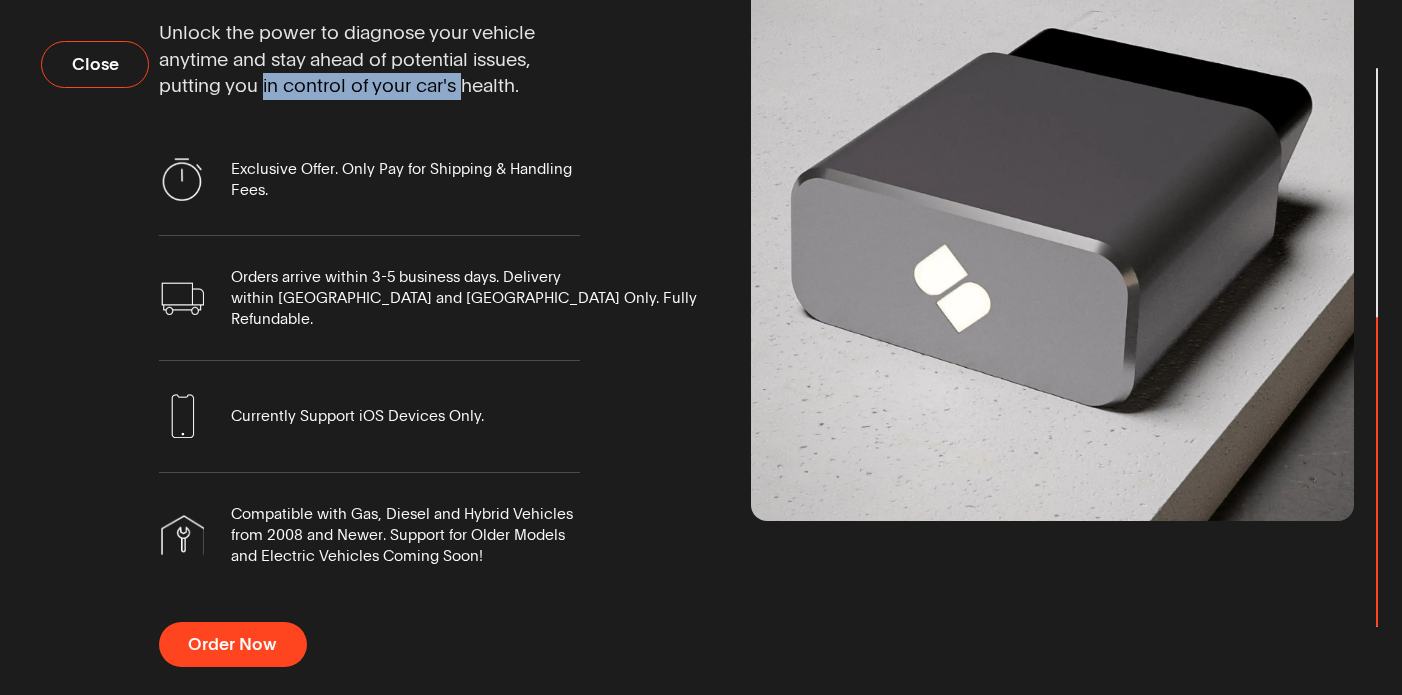 scroll, scrollTop: 312, scrollLeft: 0, axis: vertical 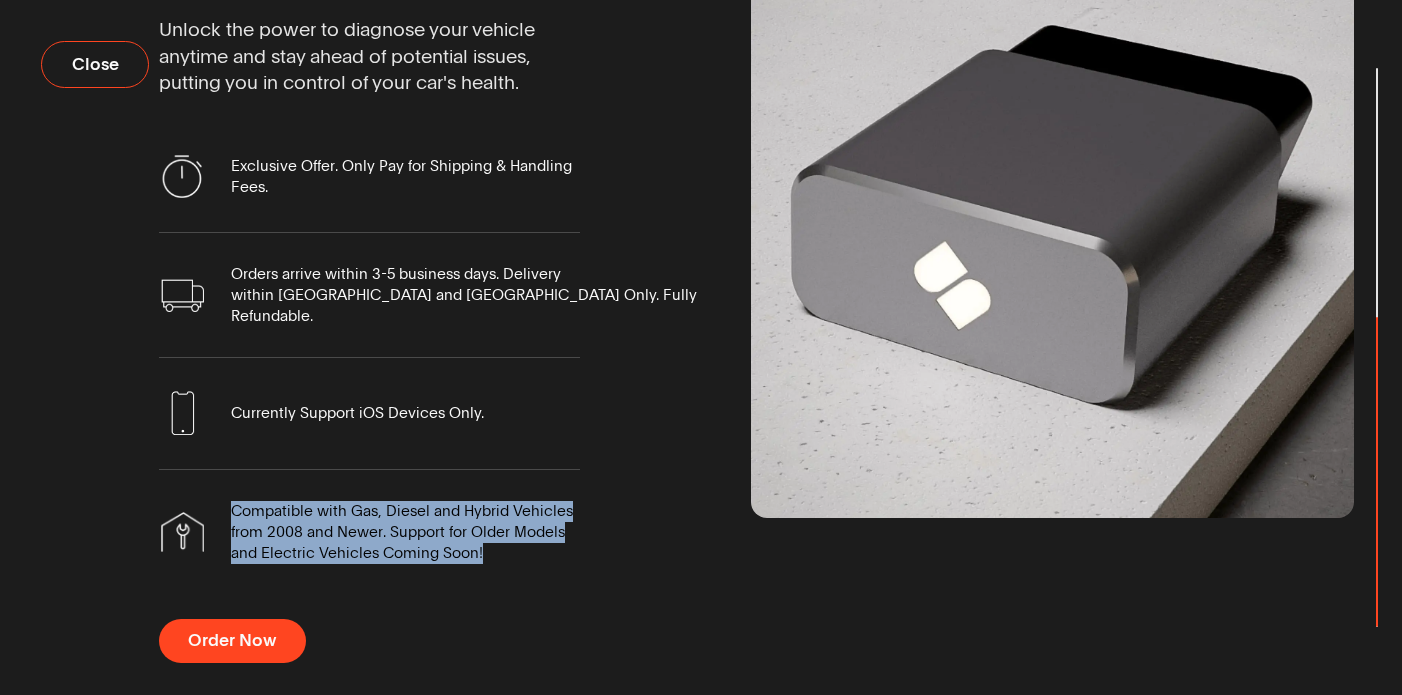 drag, startPoint x: 503, startPoint y: 582, endPoint x: 505, endPoint y: 528, distance: 54.037025 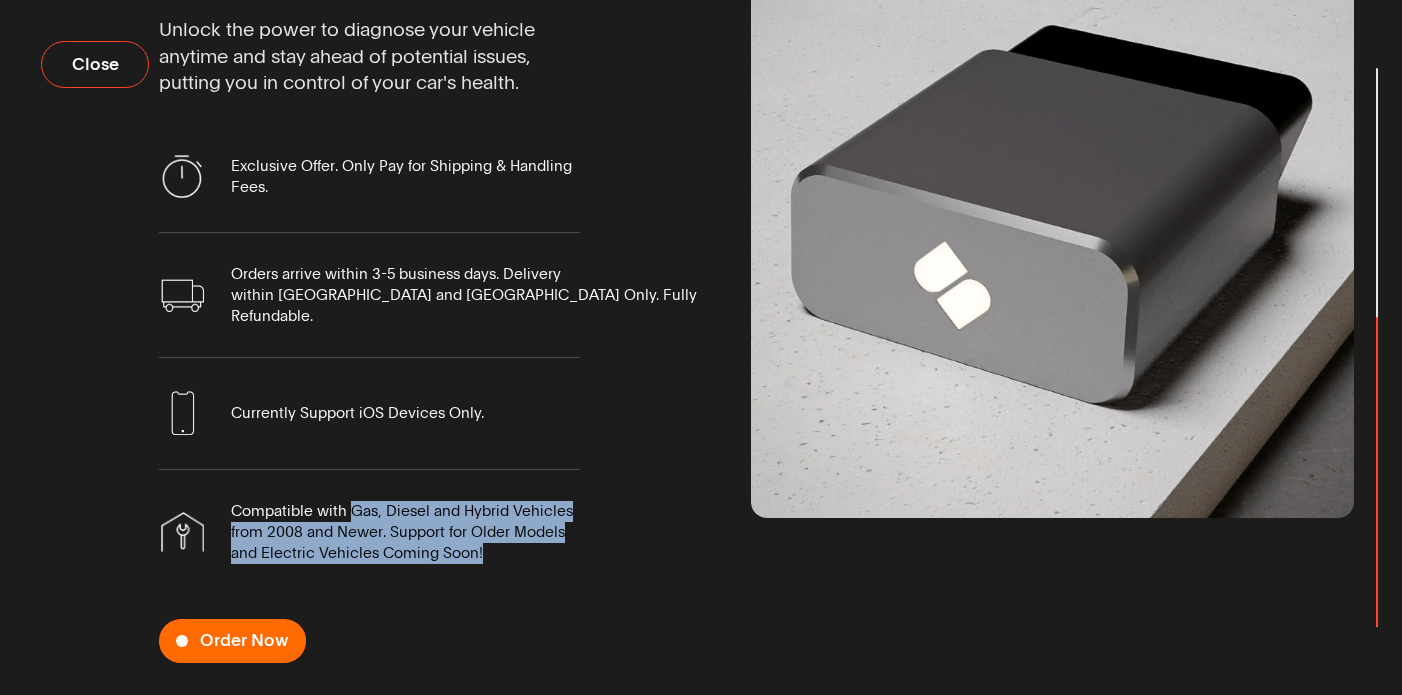 click on "Order Now" at bounding box center [244, 641] 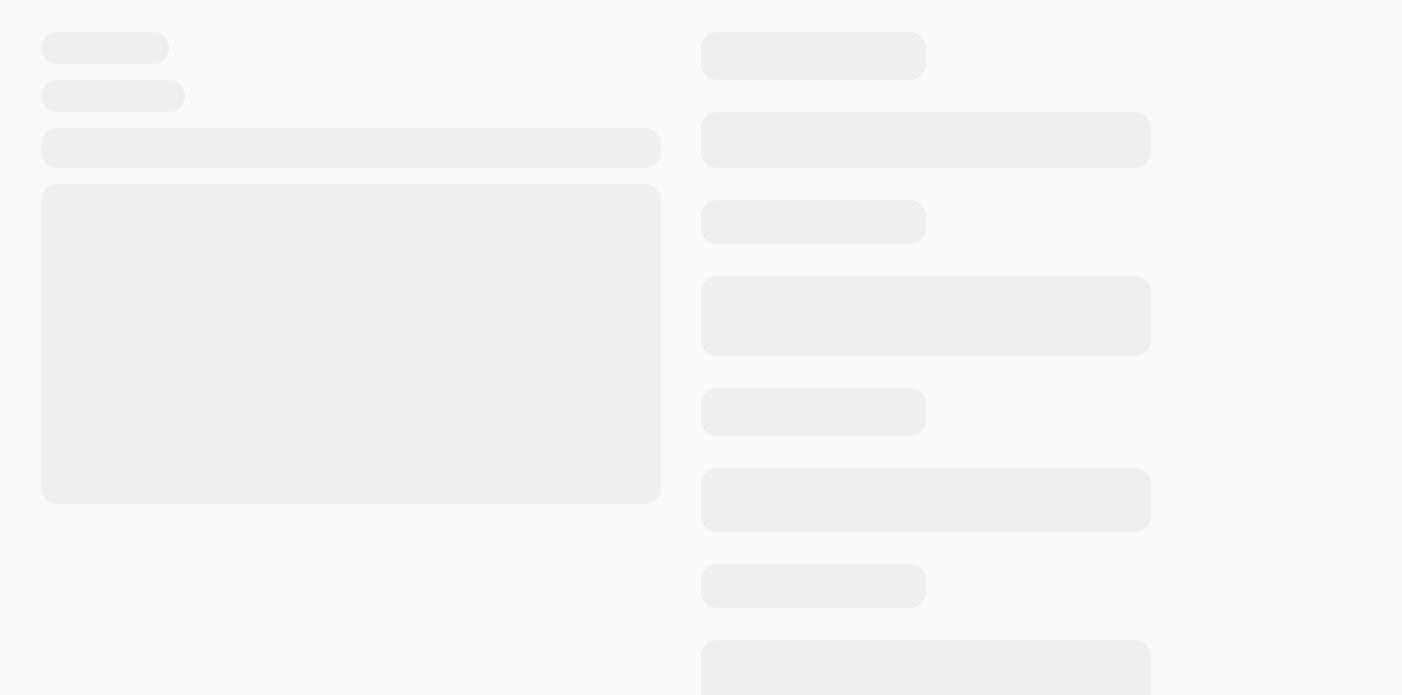 scroll, scrollTop: 0, scrollLeft: 0, axis: both 